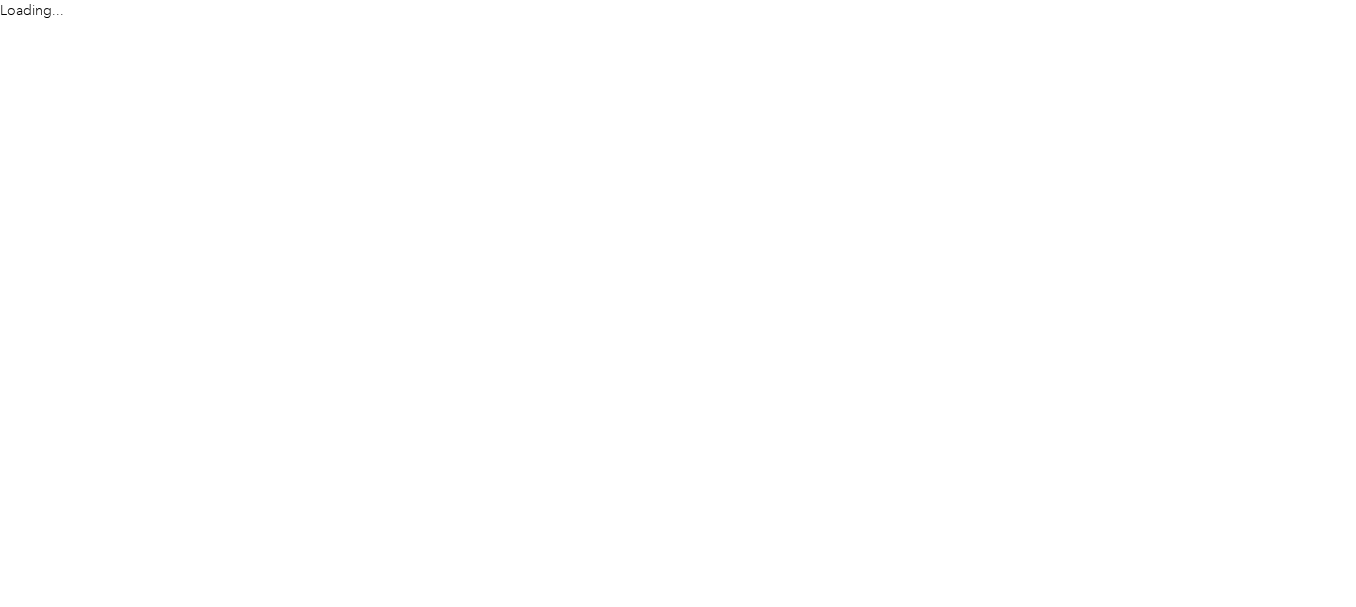 scroll, scrollTop: 0, scrollLeft: 0, axis: both 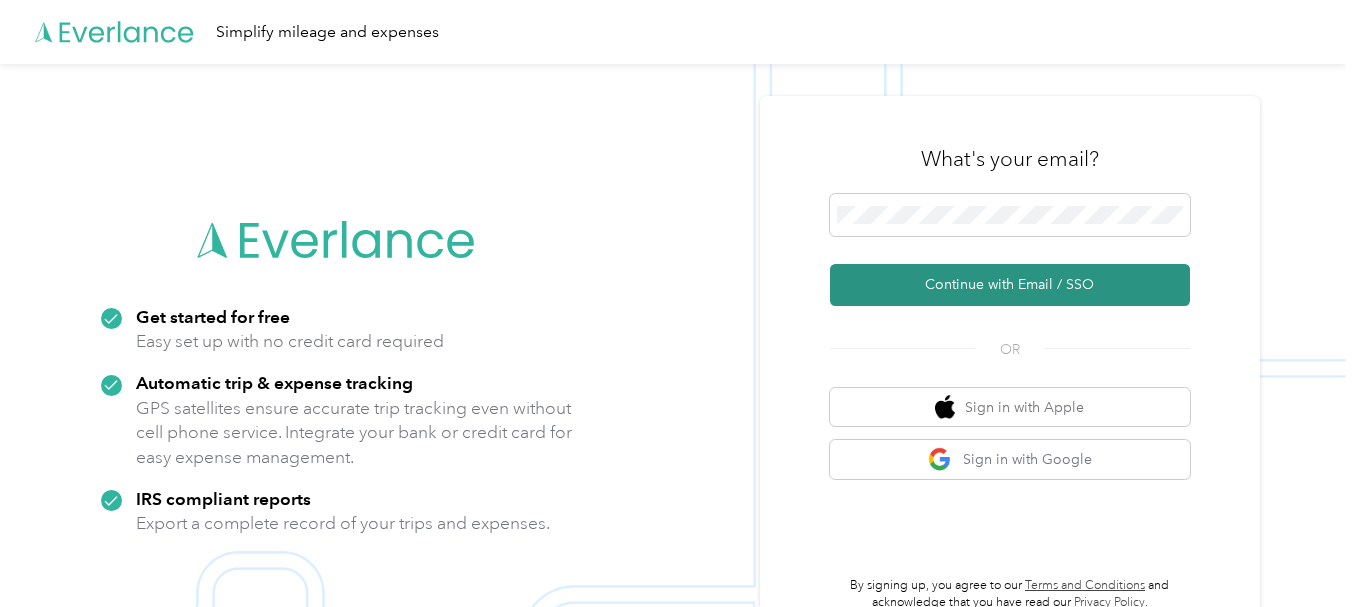 click on "Continue with Email / SSO" at bounding box center (1010, 285) 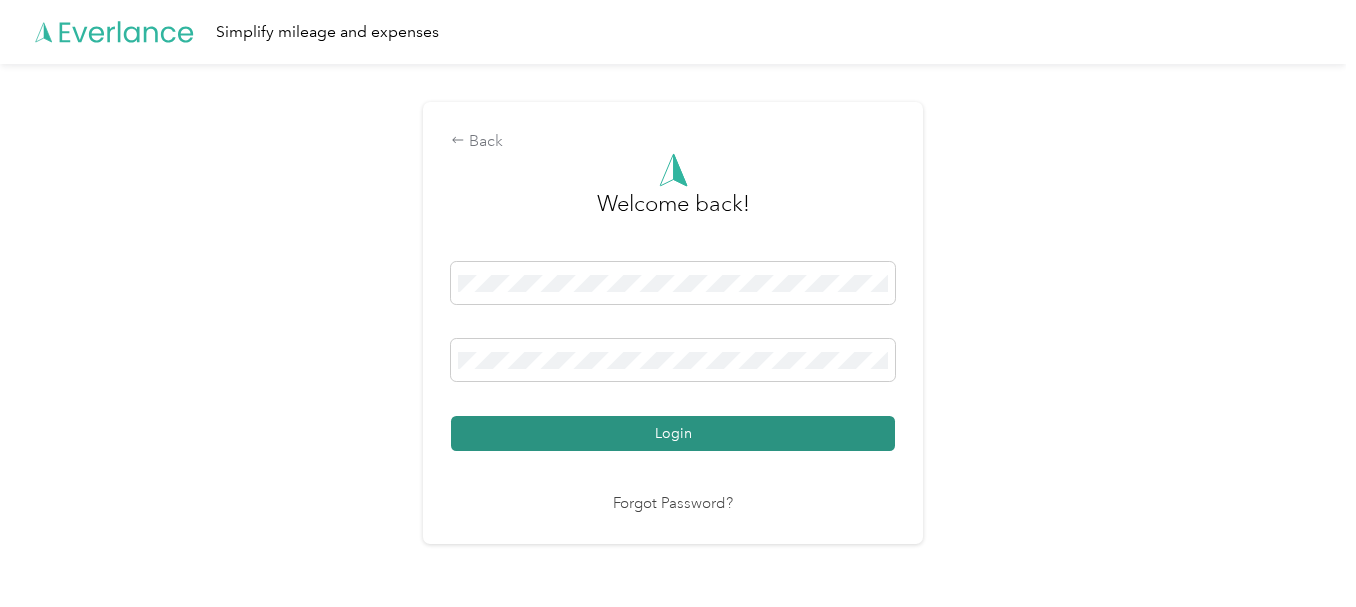 click on "Login" at bounding box center [673, 433] 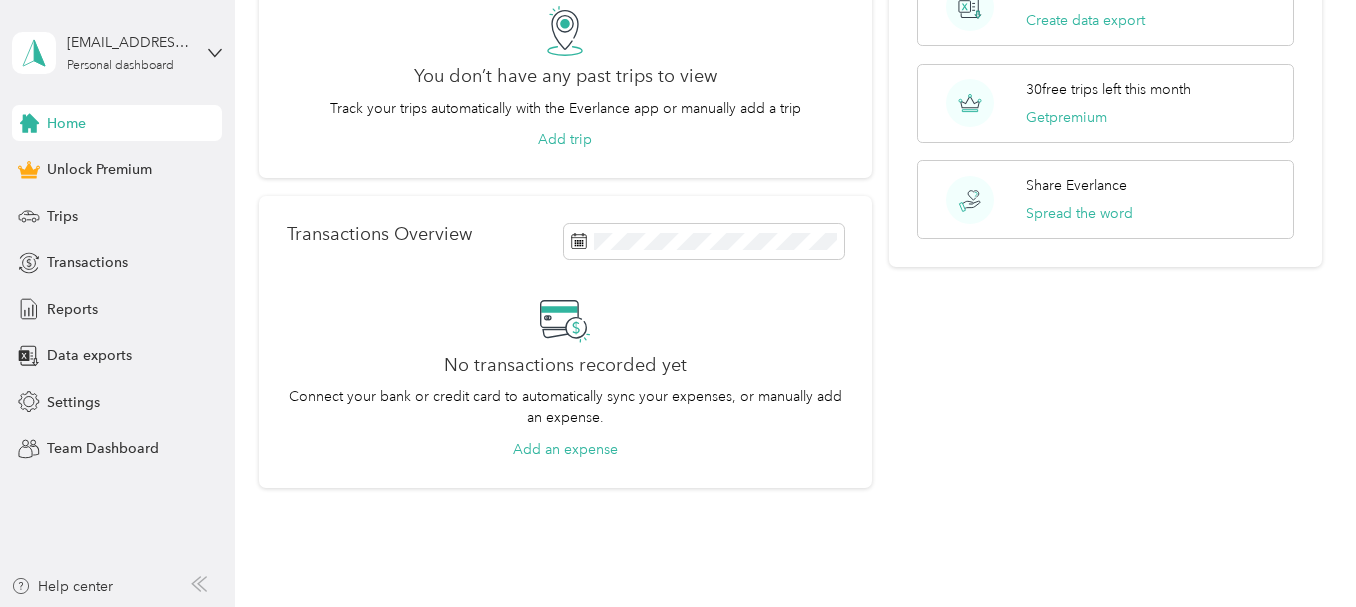 scroll, scrollTop: 191, scrollLeft: 0, axis: vertical 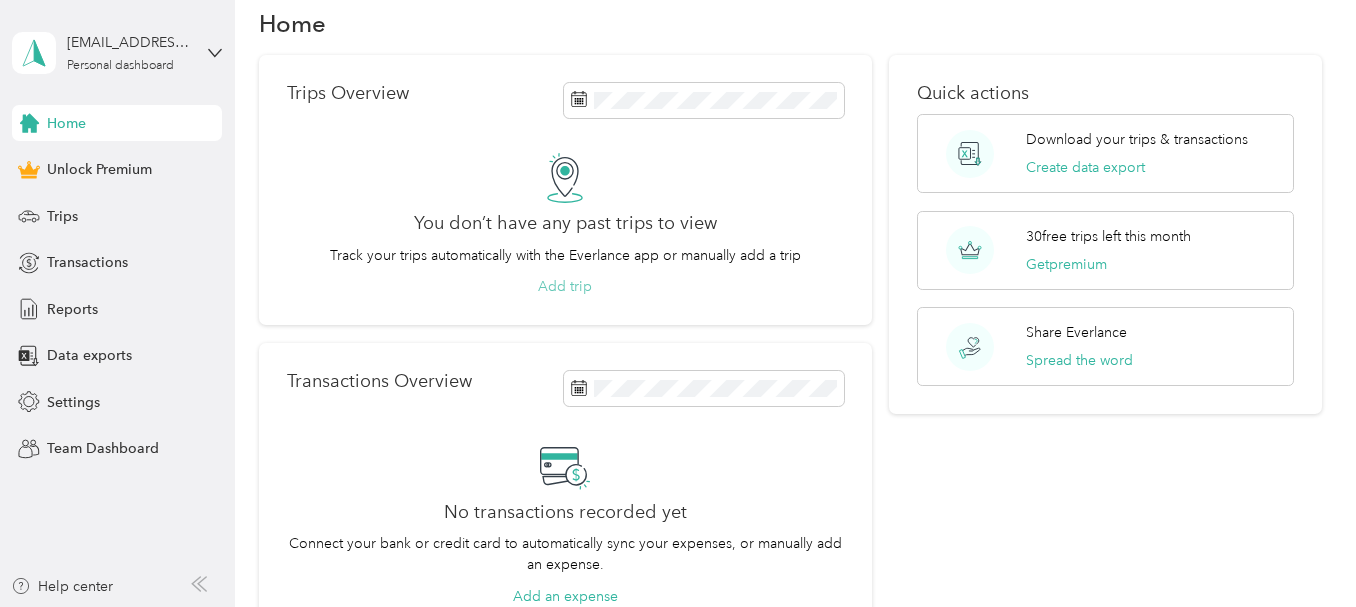 click on "Add trip" at bounding box center [565, 286] 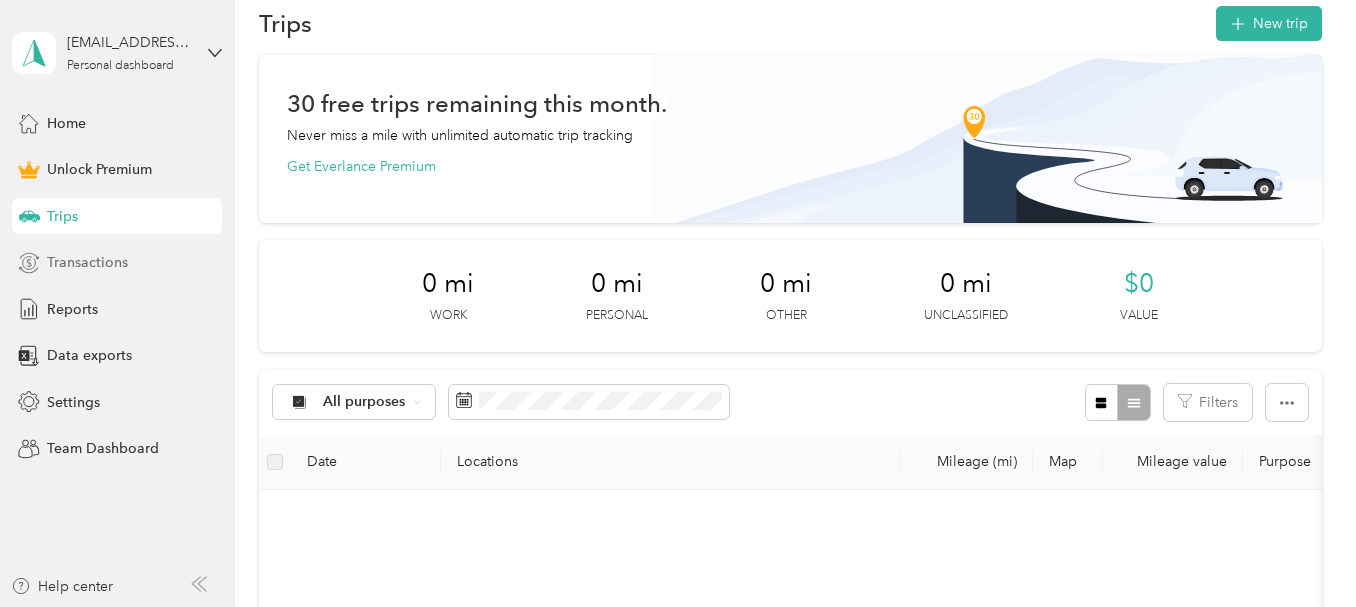 click on "Transactions" at bounding box center [87, 262] 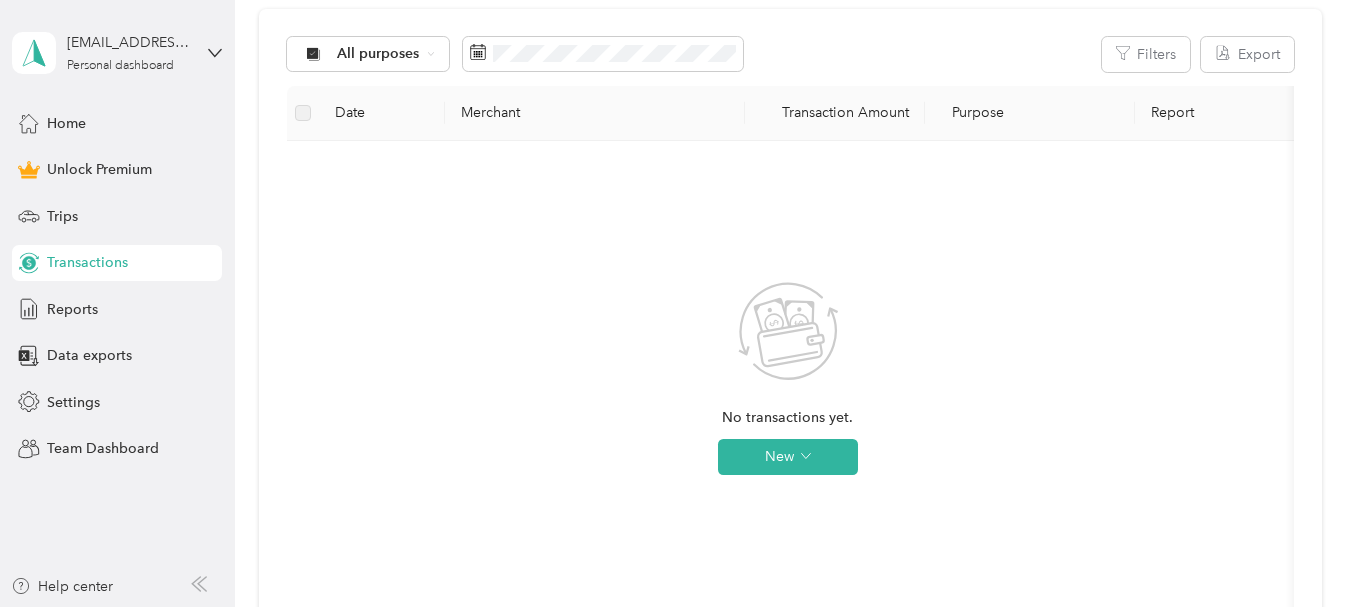 scroll, scrollTop: 216, scrollLeft: 0, axis: vertical 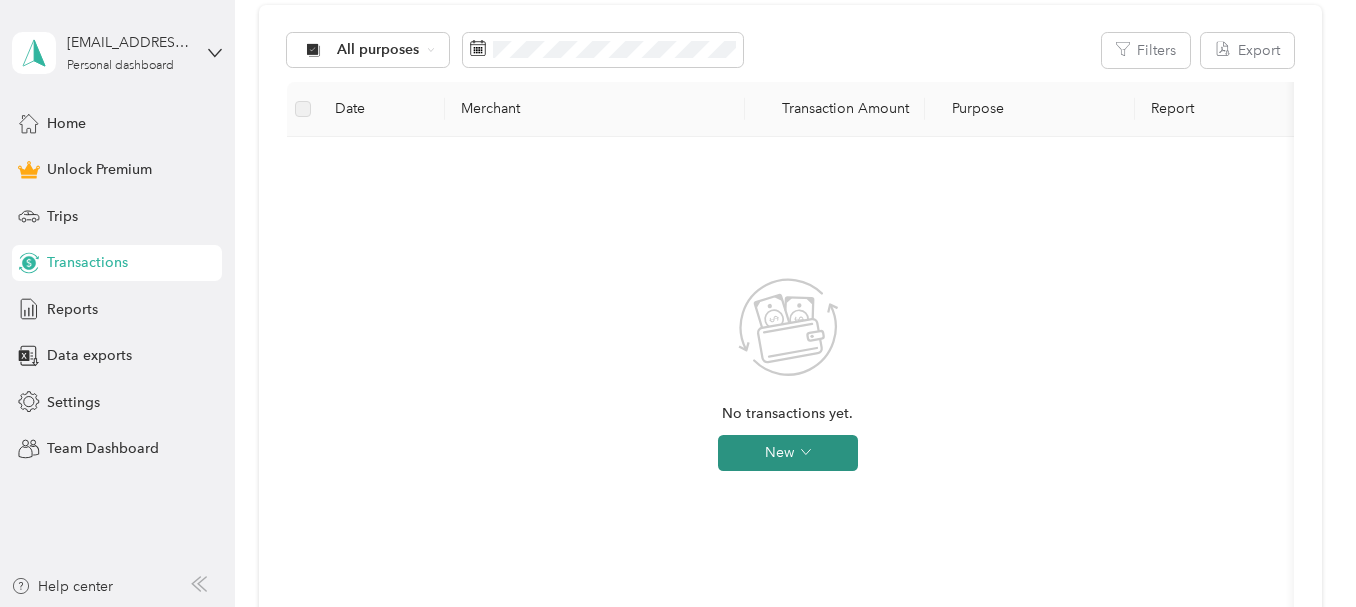 click on "New" at bounding box center [788, 453] 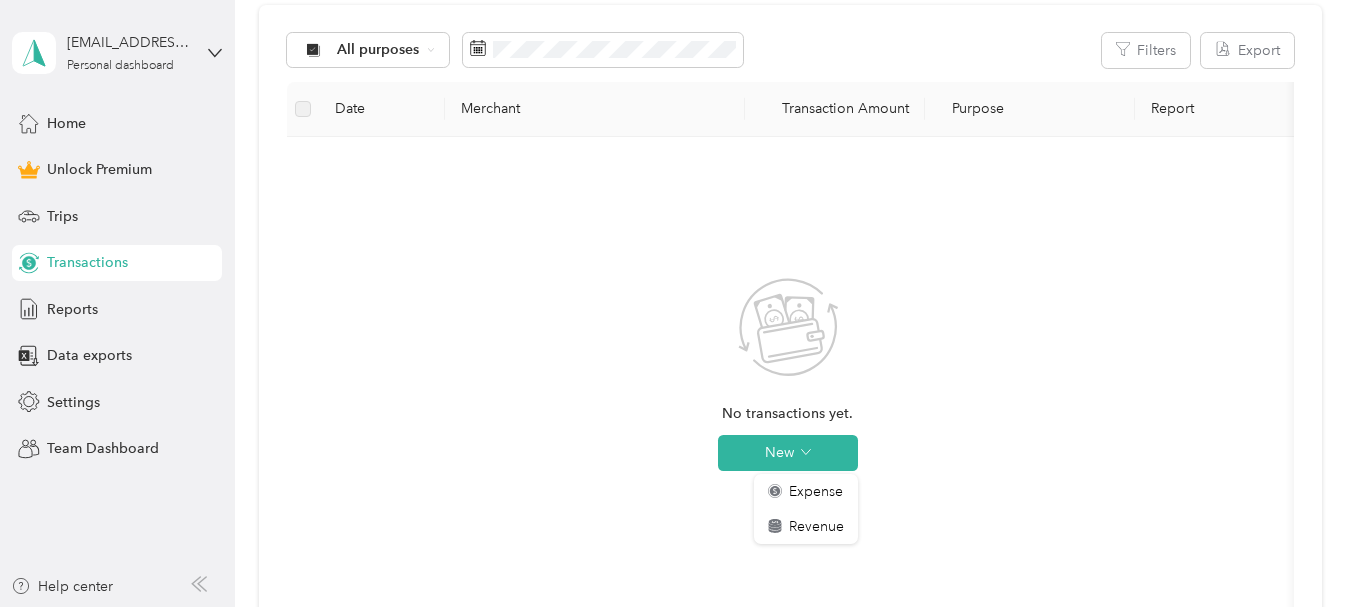 click on "No transactions yet. New" at bounding box center (787, 391) 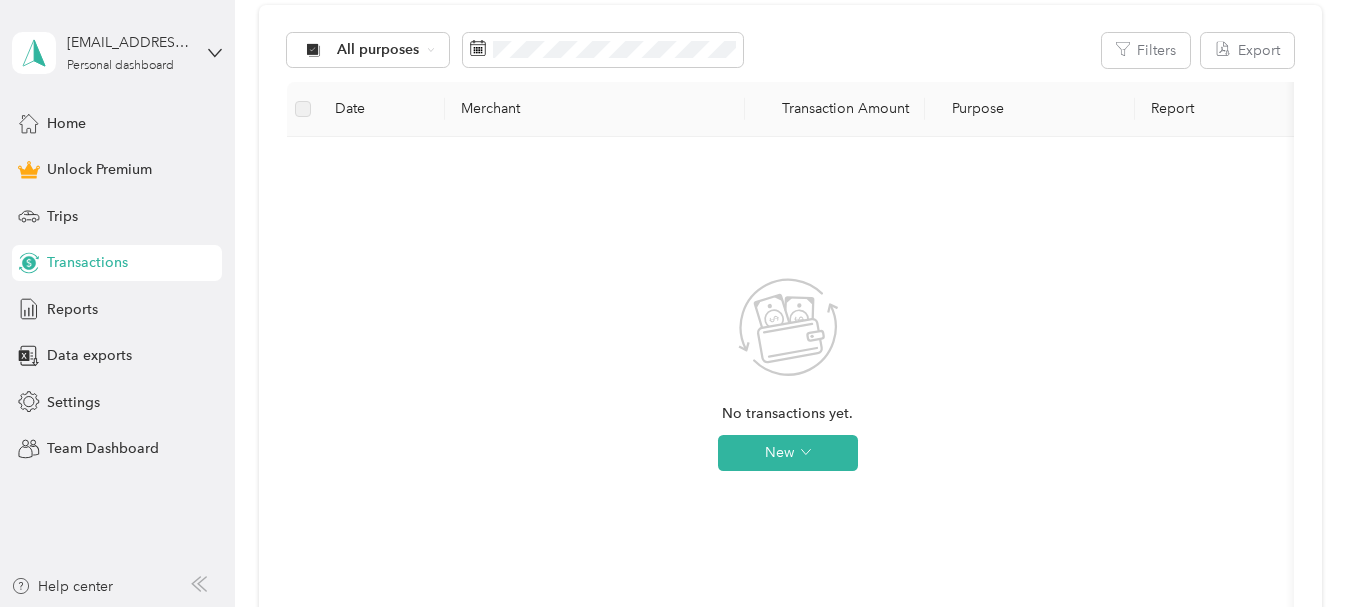 scroll, scrollTop: 74, scrollLeft: 0, axis: vertical 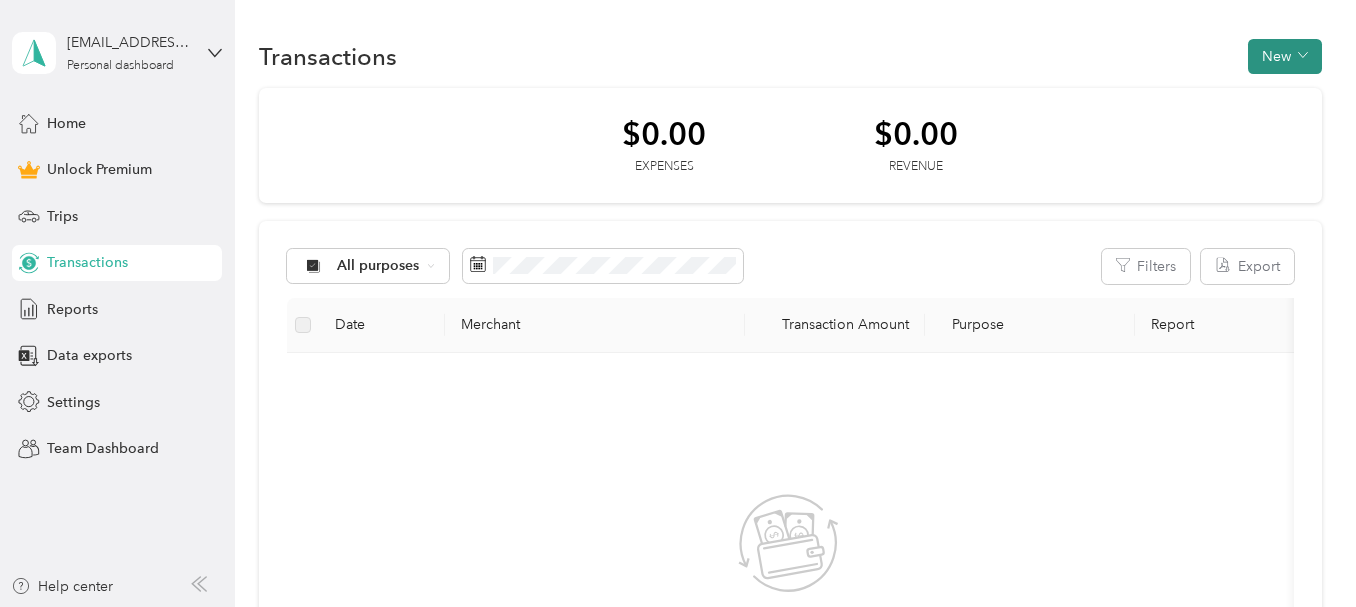click on "New" at bounding box center (1285, 56) 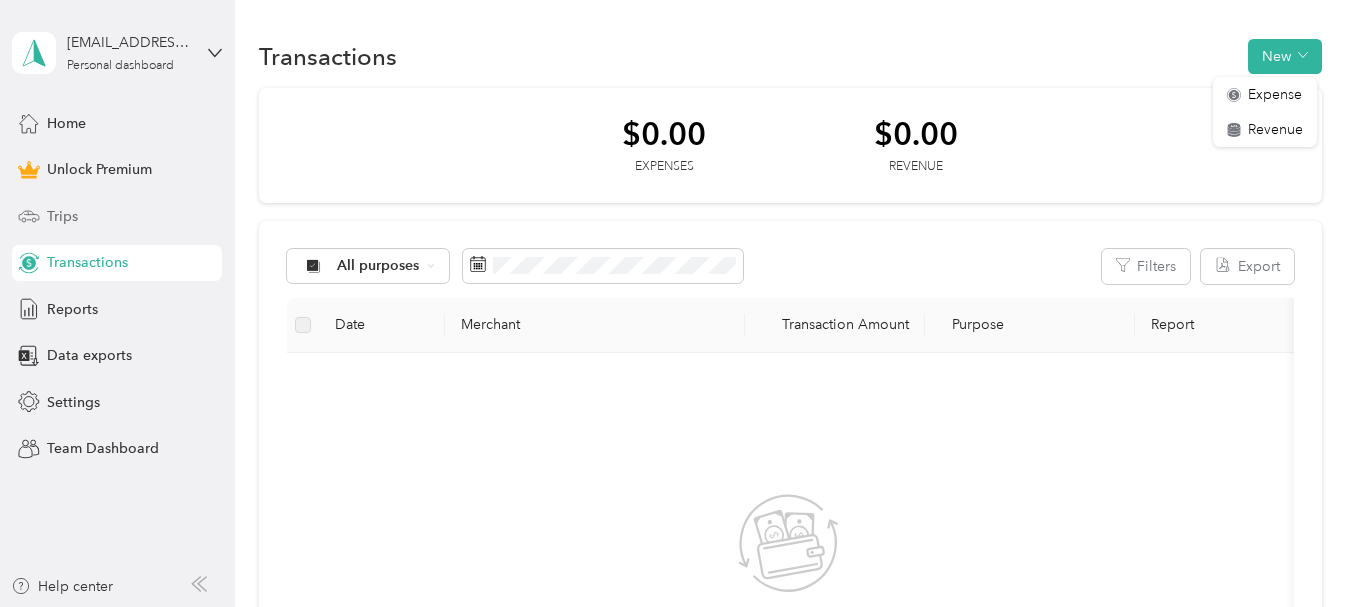 click on "Trips" at bounding box center [62, 216] 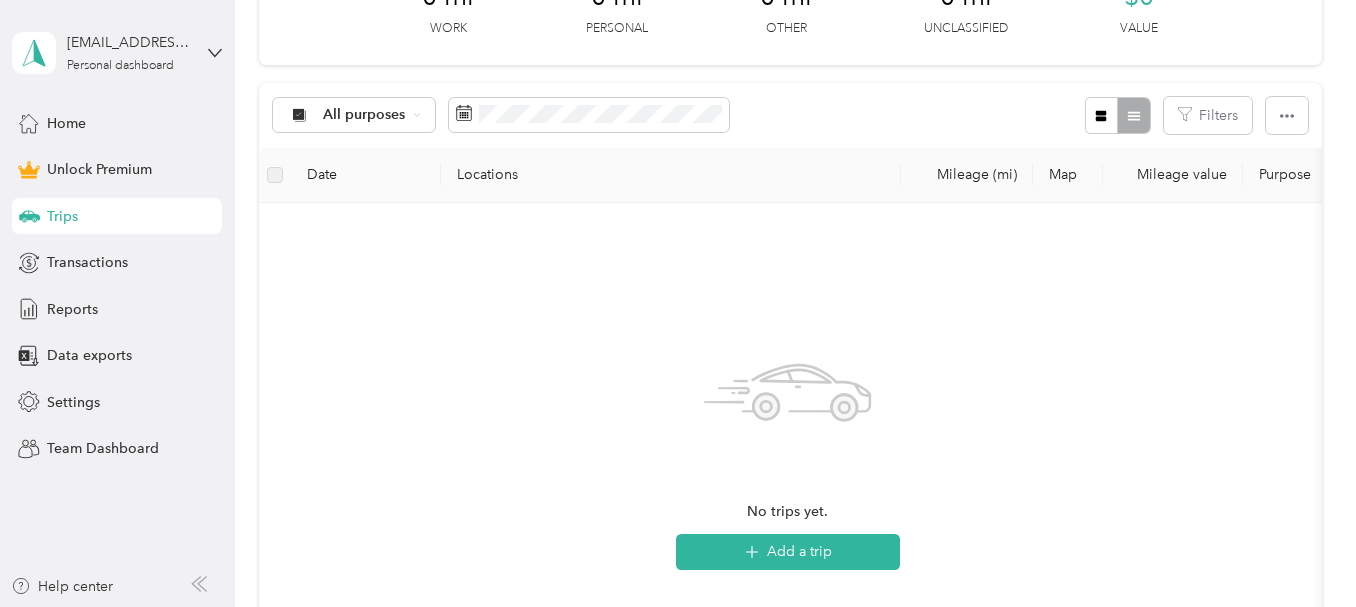 scroll, scrollTop: 317, scrollLeft: 0, axis: vertical 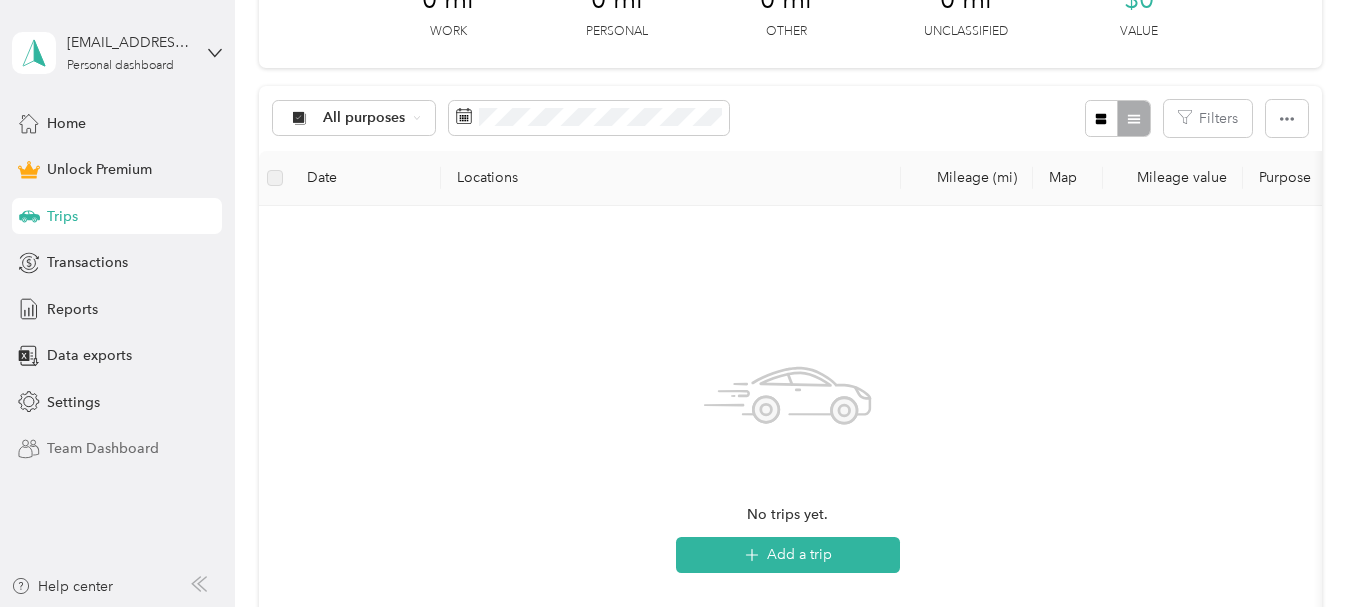 click on "Team Dashboard" at bounding box center (103, 448) 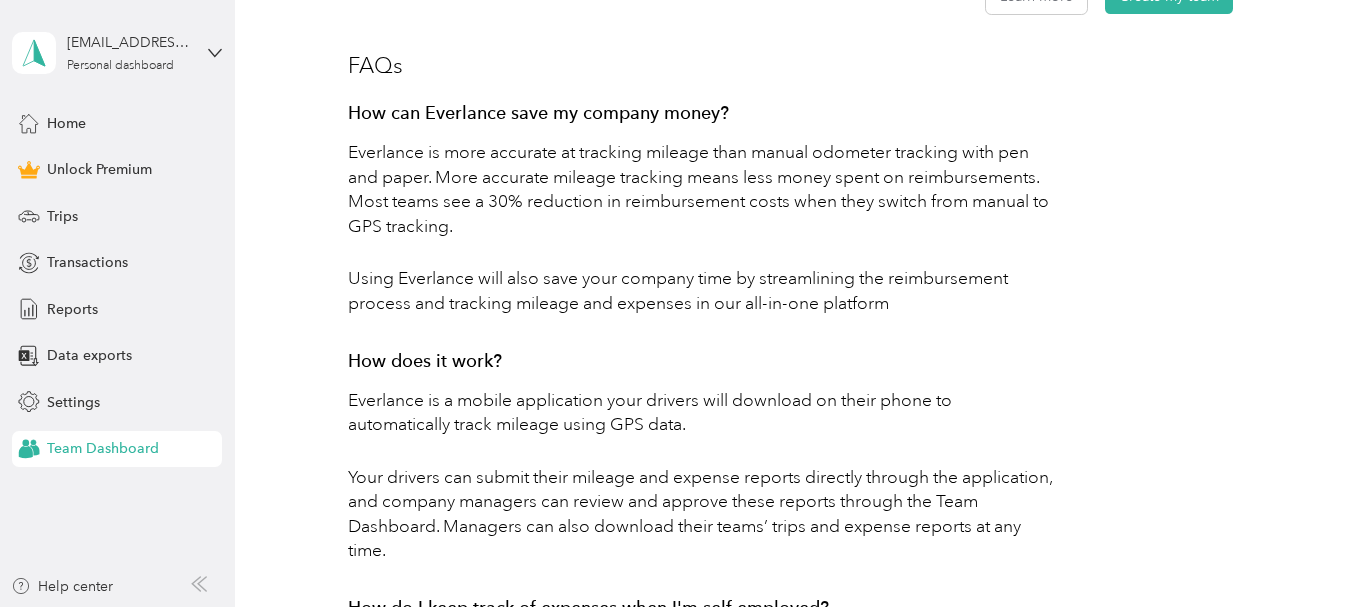 scroll, scrollTop: 717, scrollLeft: 0, axis: vertical 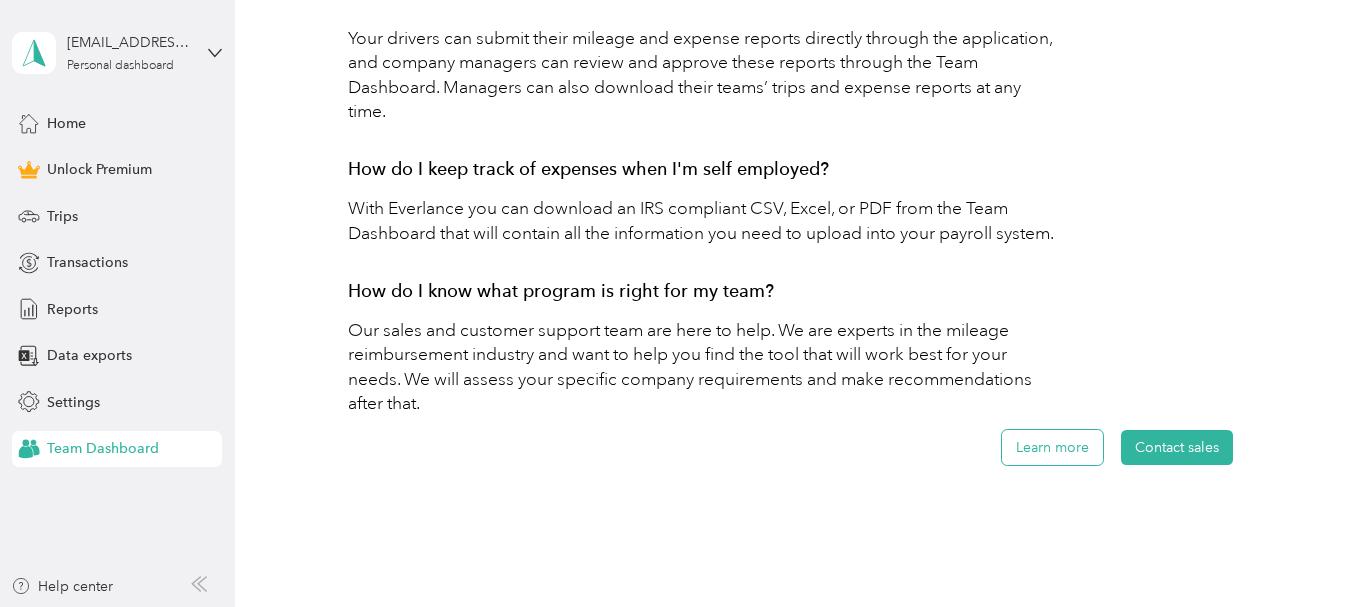 click on "Learn more" at bounding box center [1052, 447] 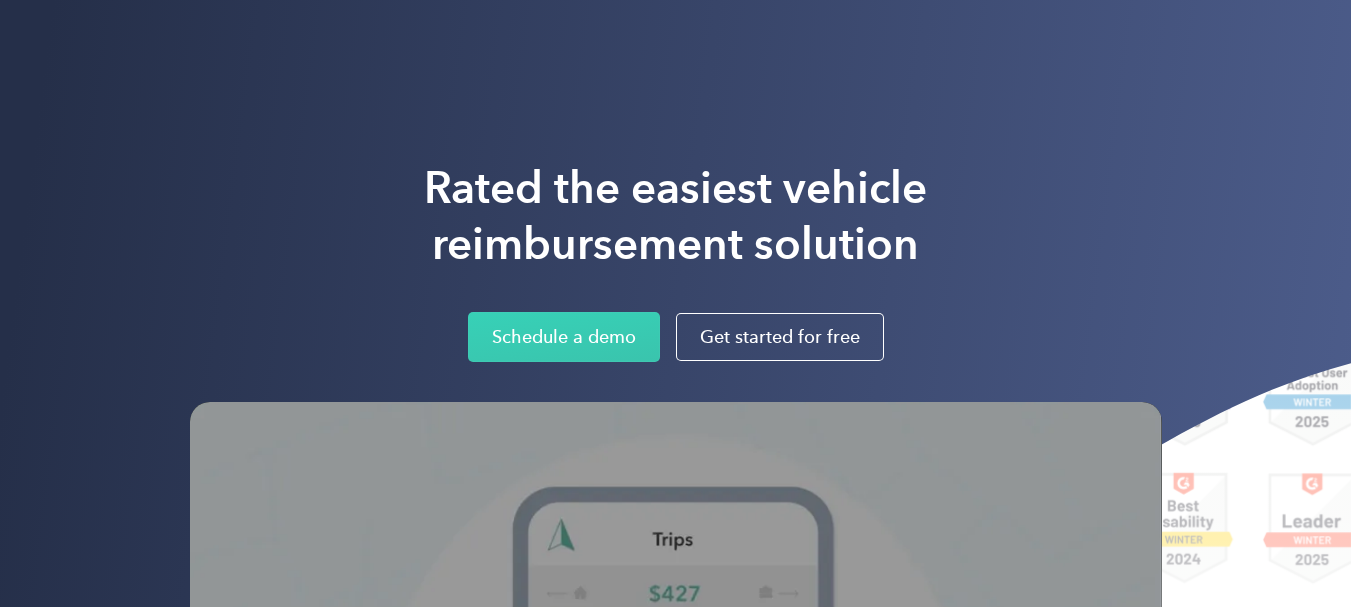 scroll, scrollTop: 0, scrollLeft: 0, axis: both 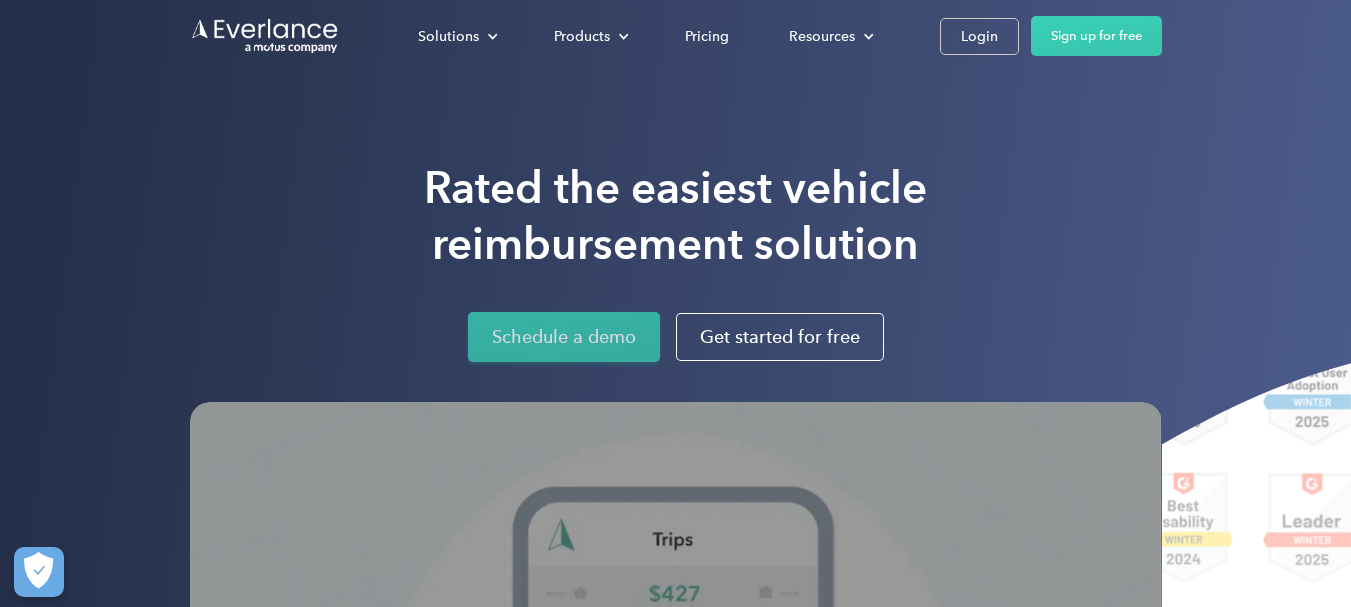click on "Schedule a demo" at bounding box center (564, 337) 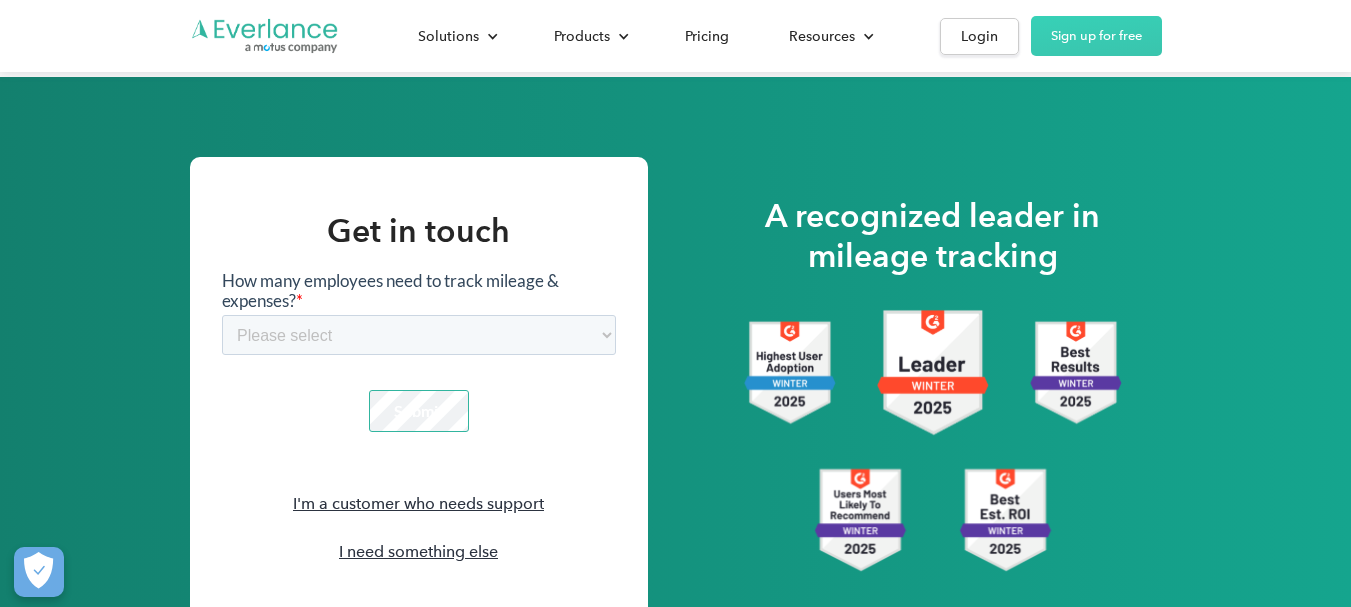scroll, scrollTop: 2816, scrollLeft: 0, axis: vertical 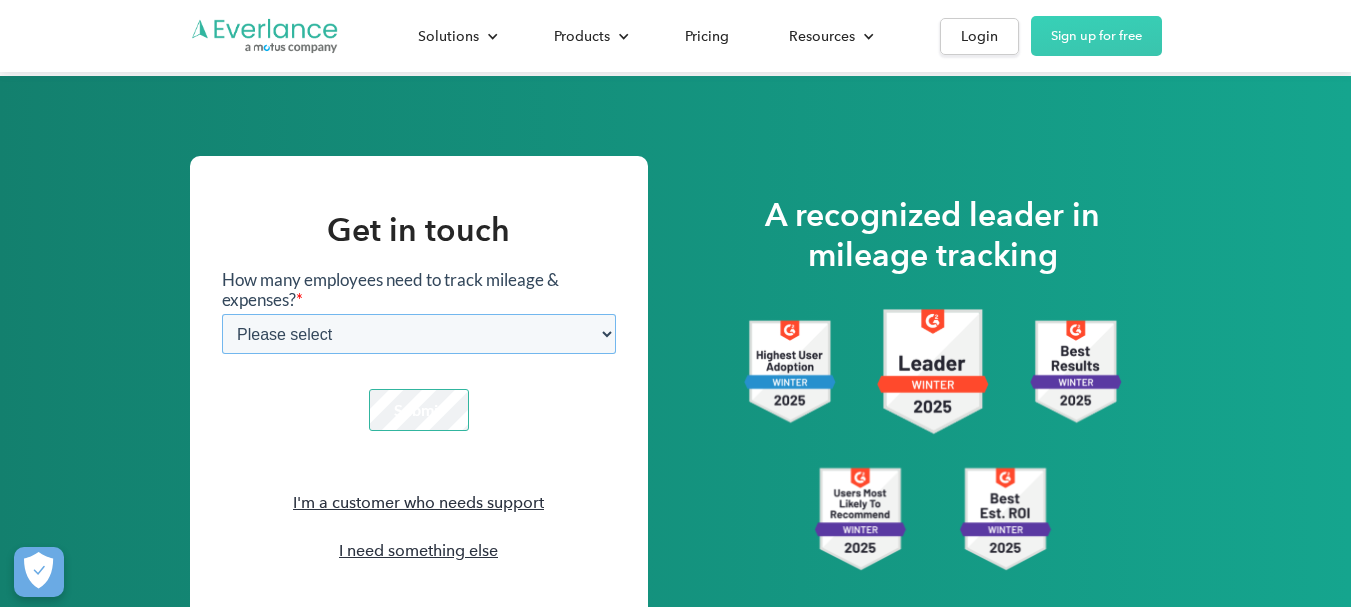 click on "Please select 1-4 5-20 20-39 40-99 100-299 300-599 600-999 1000+" at bounding box center [418, 333] 